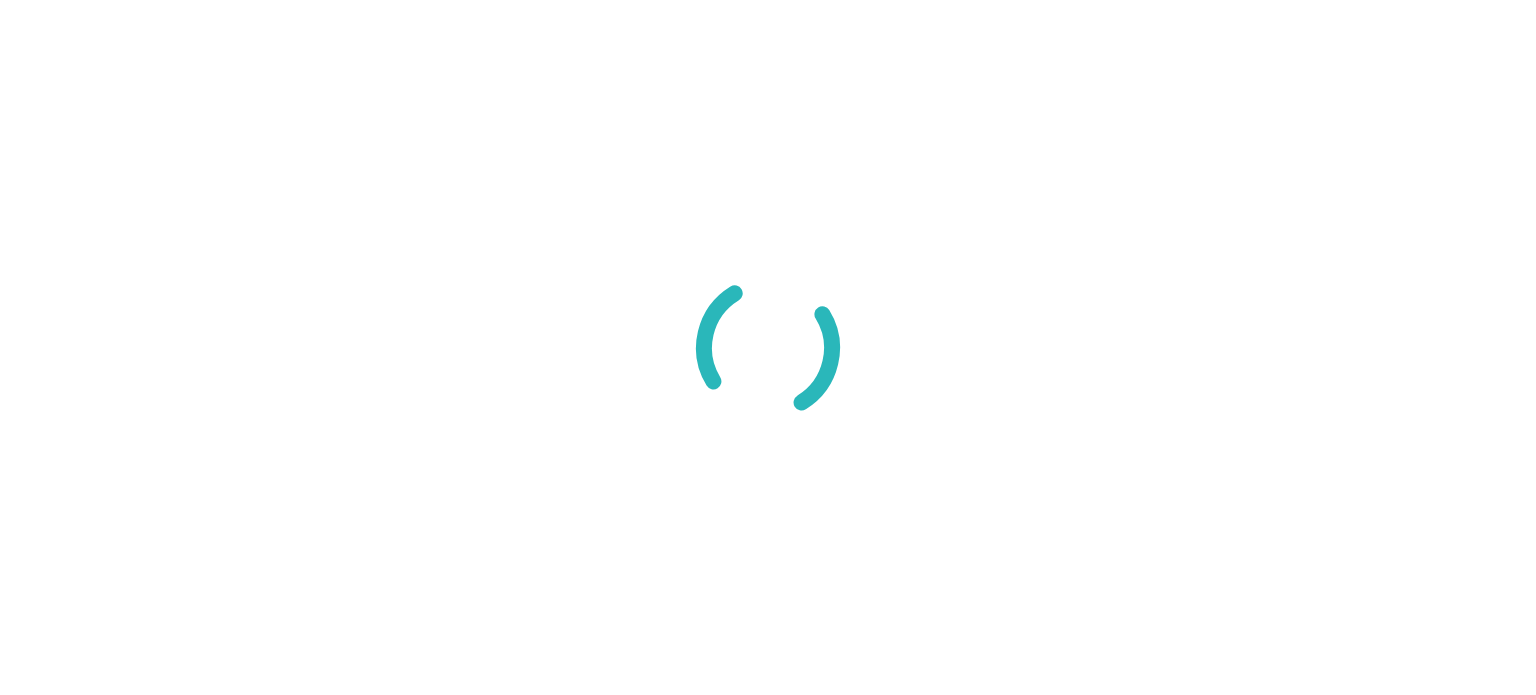 scroll, scrollTop: 0, scrollLeft: 0, axis: both 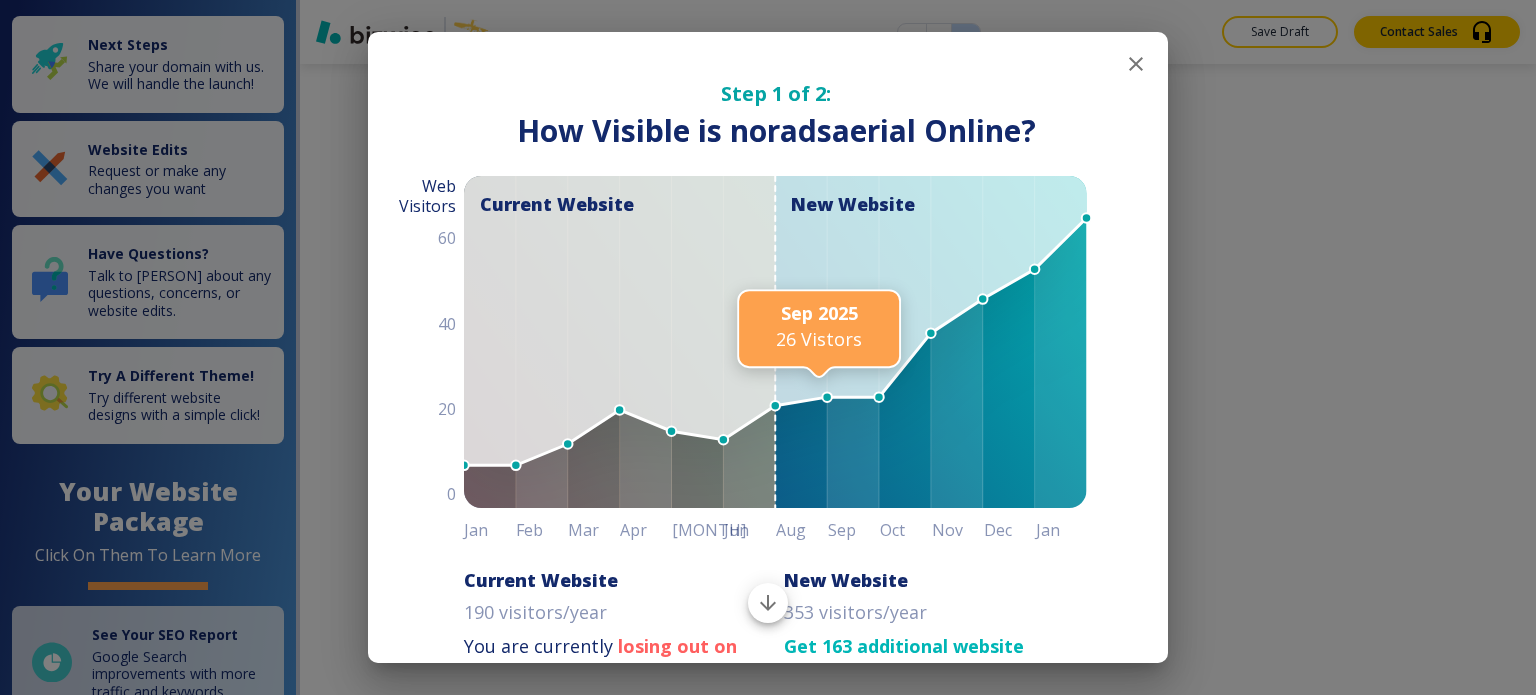 click 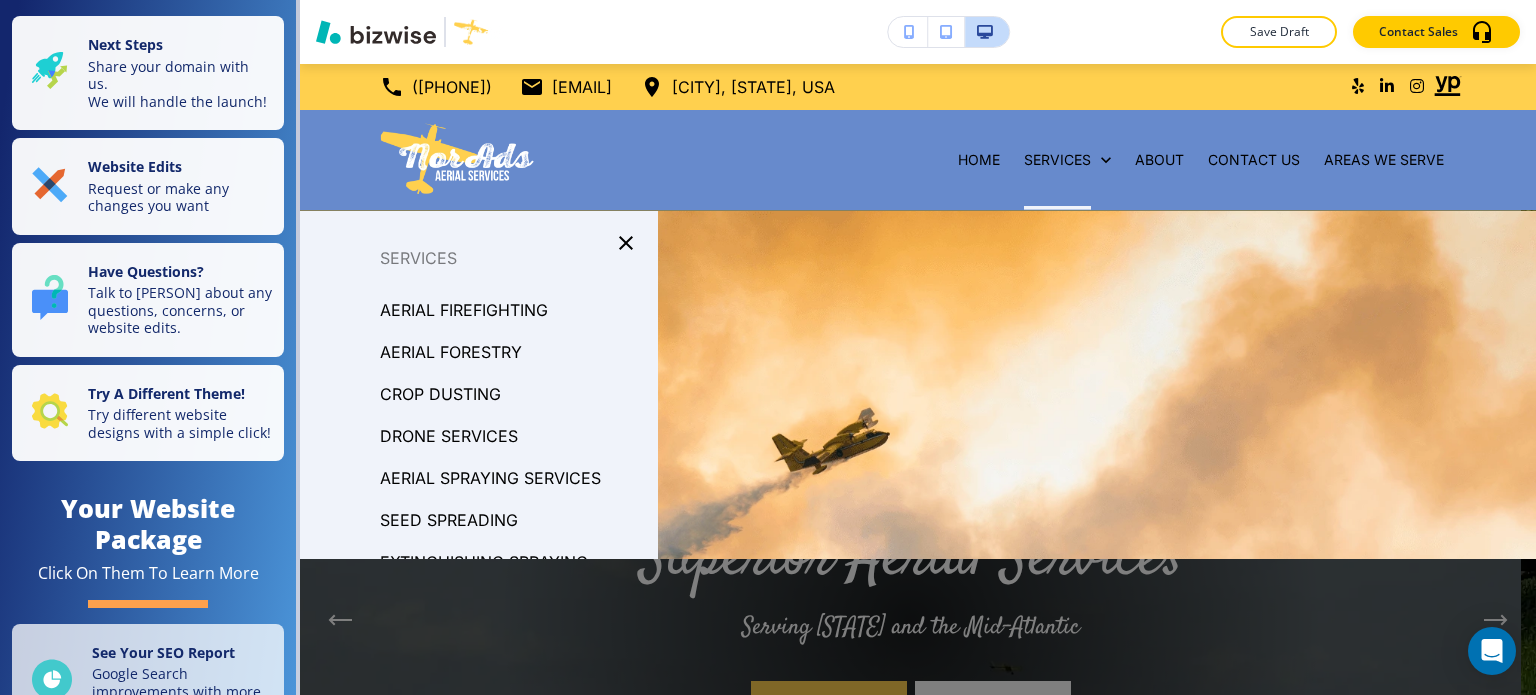click on "AERIAL FIREFIGHTING" at bounding box center [464, 310] 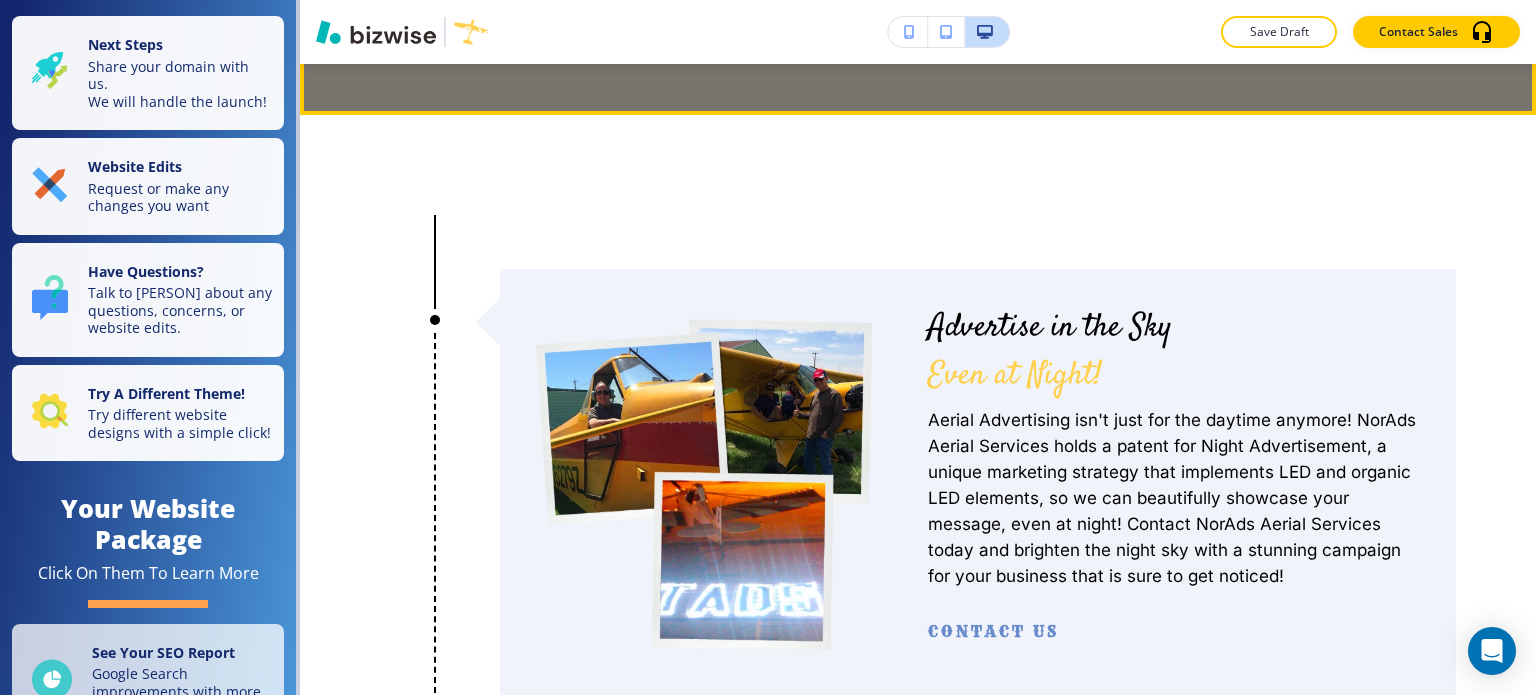 scroll, scrollTop: 7300, scrollLeft: 0, axis: vertical 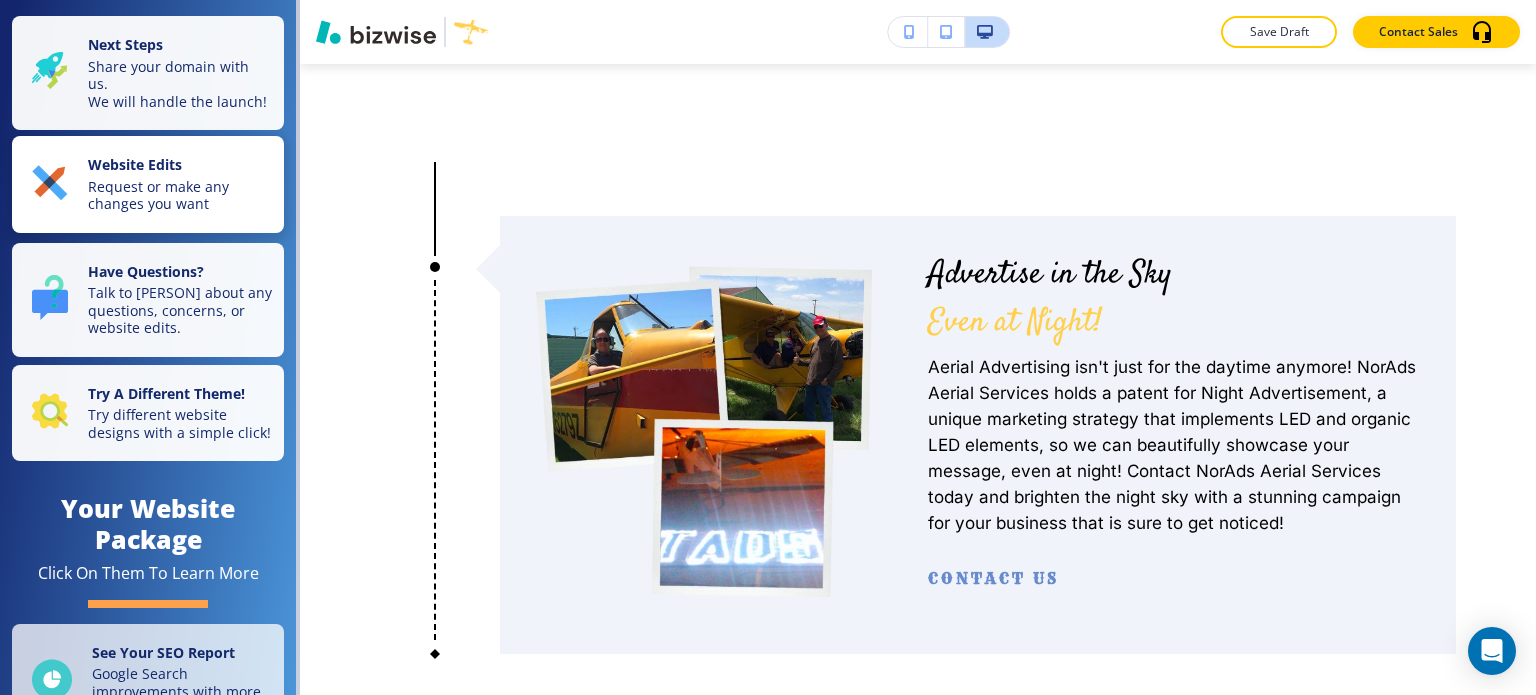click on "Request or make any changes you want" at bounding box center [180, 195] 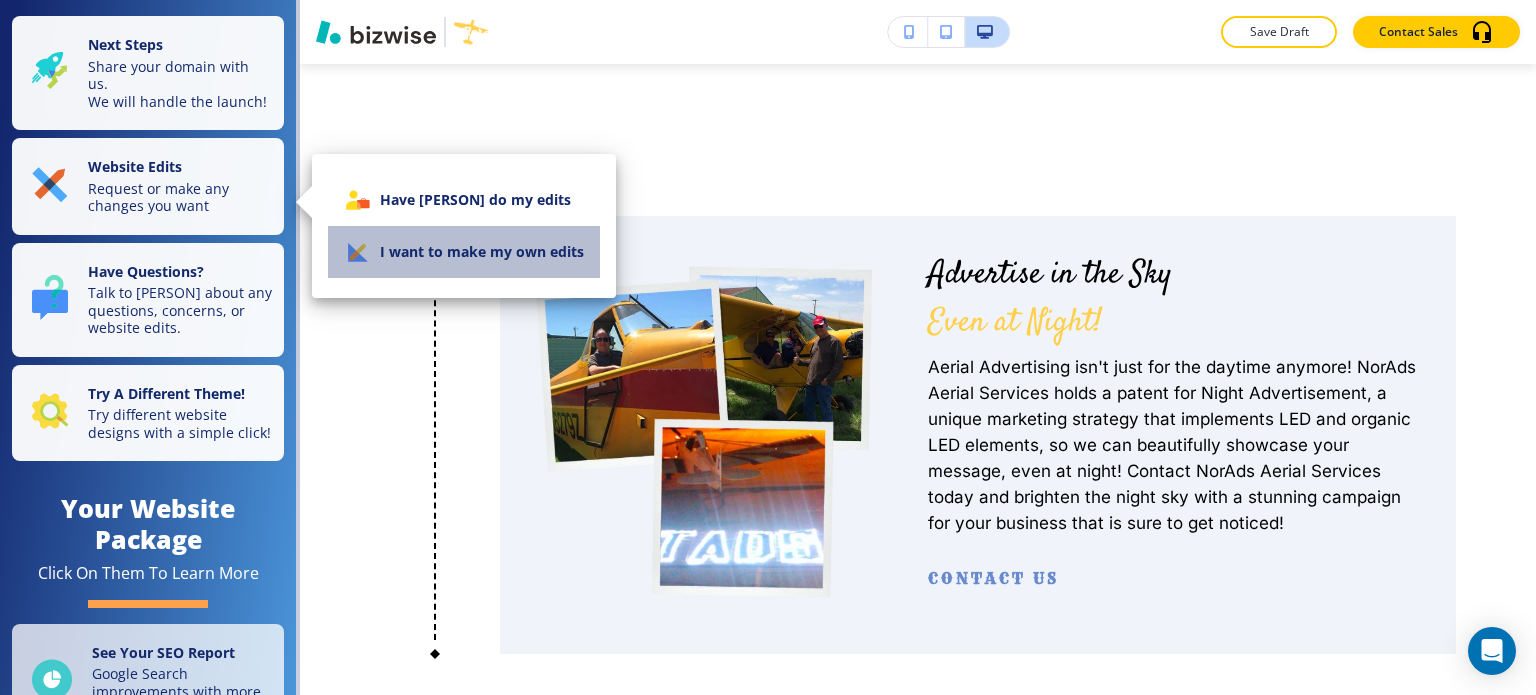 click on "I want to make my own edits" at bounding box center (464, 252) 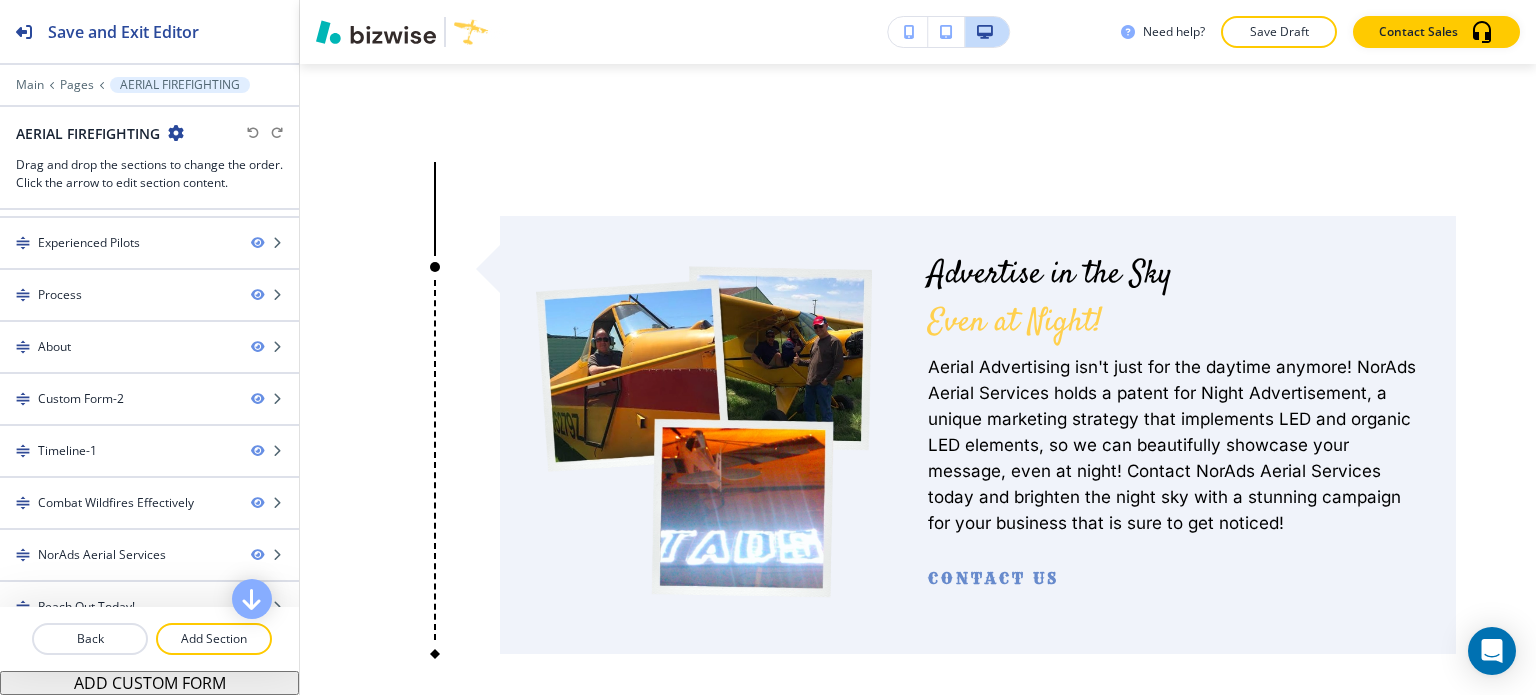 scroll, scrollTop: 271, scrollLeft: 0, axis: vertical 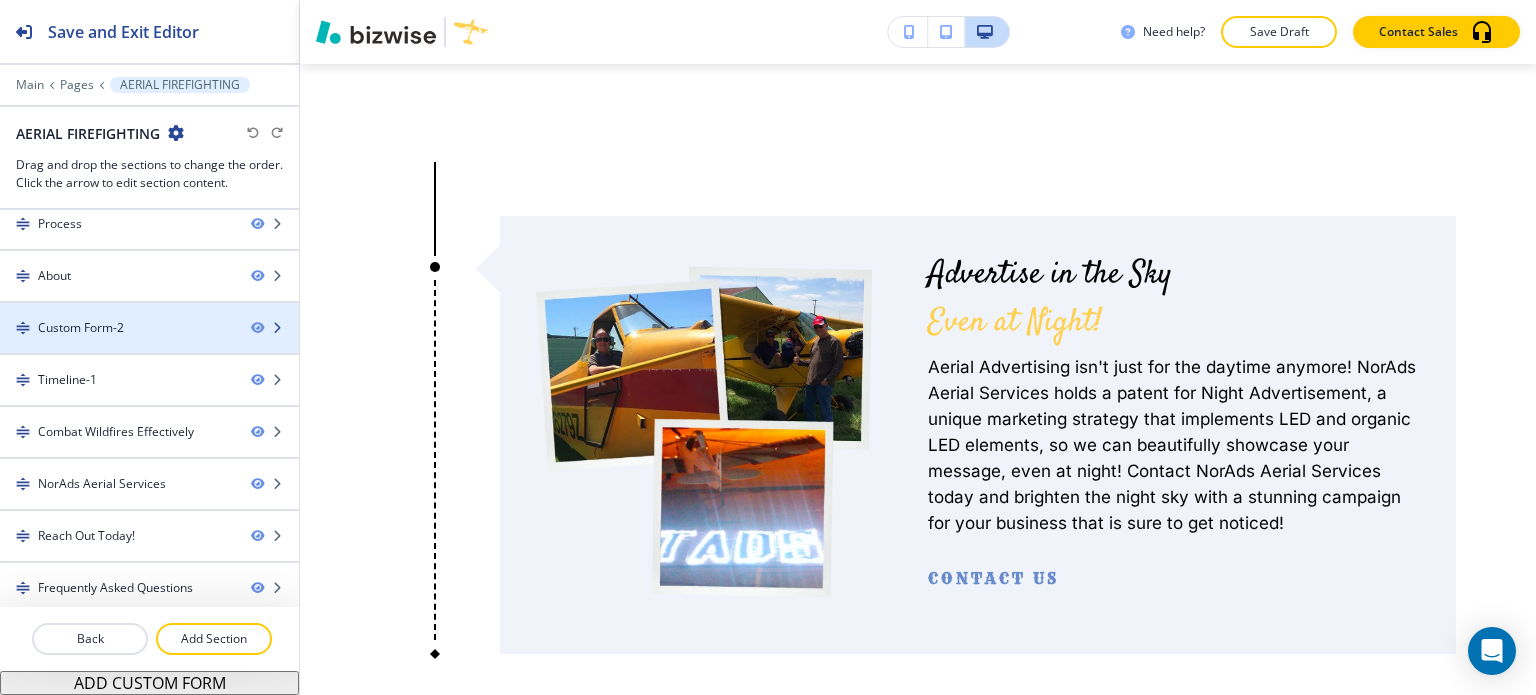 click on "Custom Form-2" at bounding box center (81, 328) 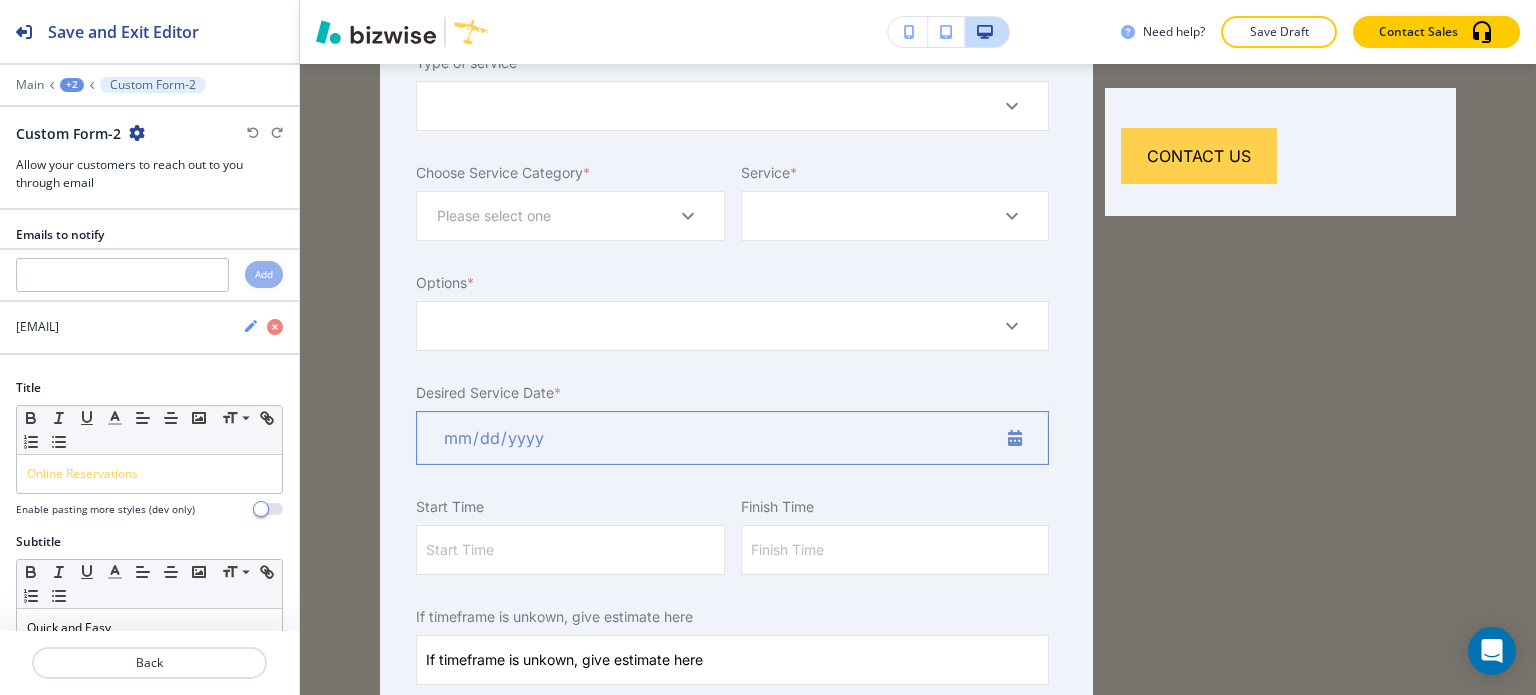 scroll, scrollTop: 5694, scrollLeft: 0, axis: vertical 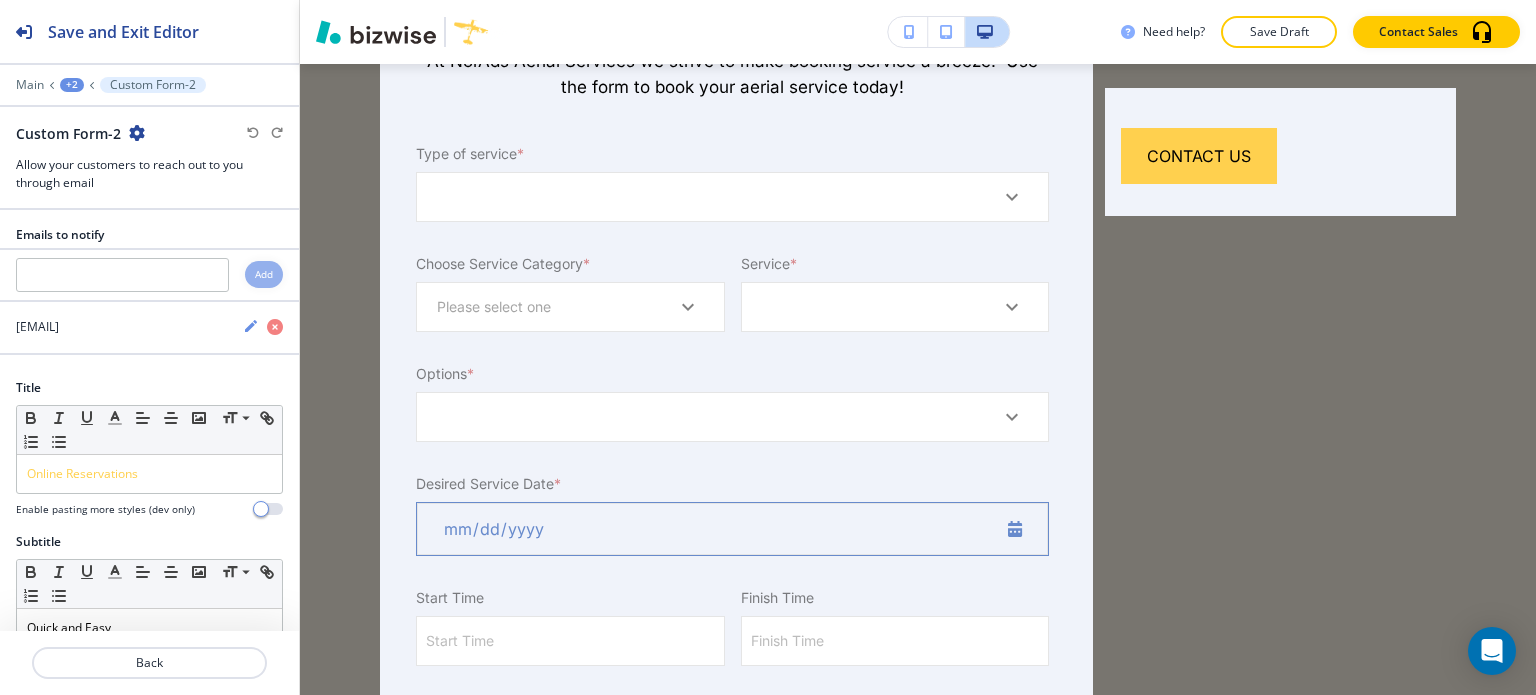 click on "+2" at bounding box center (72, 85) 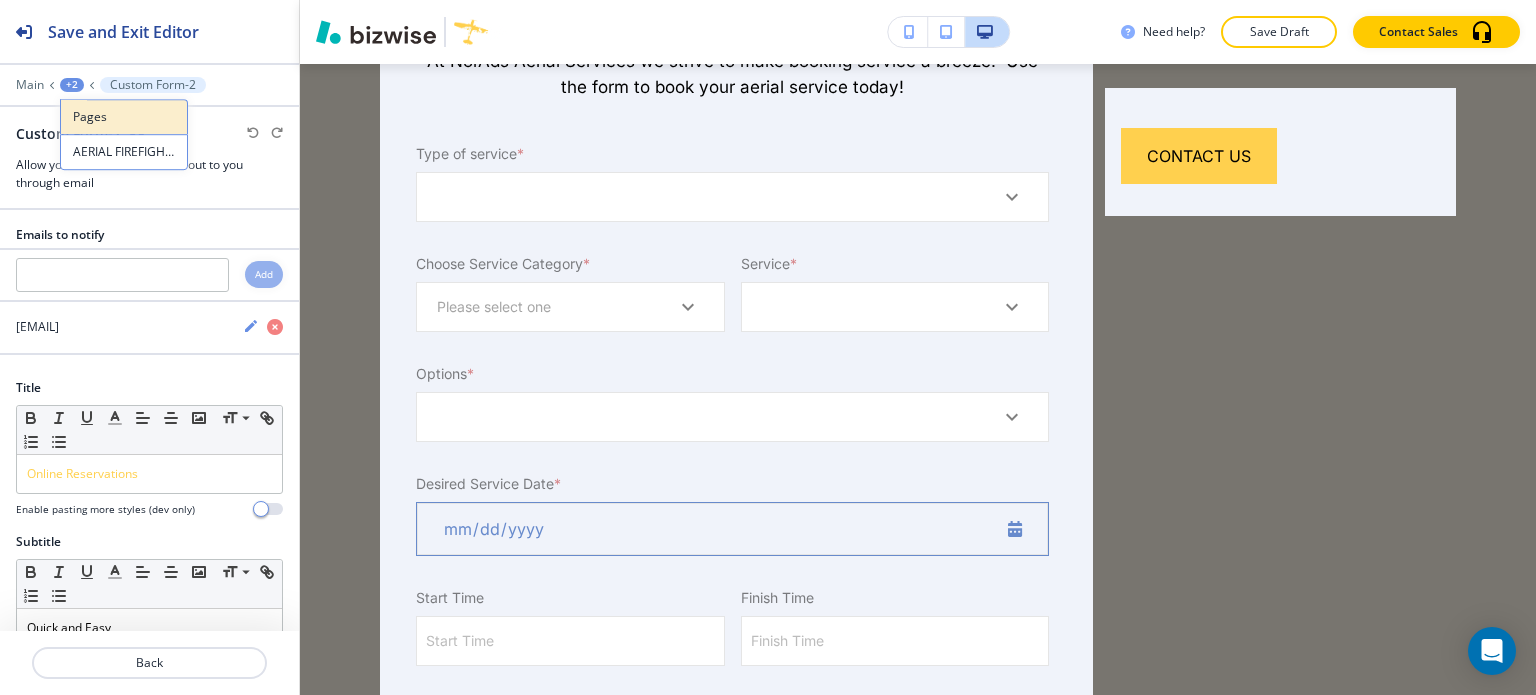 click on "Pages" at bounding box center [124, 116] 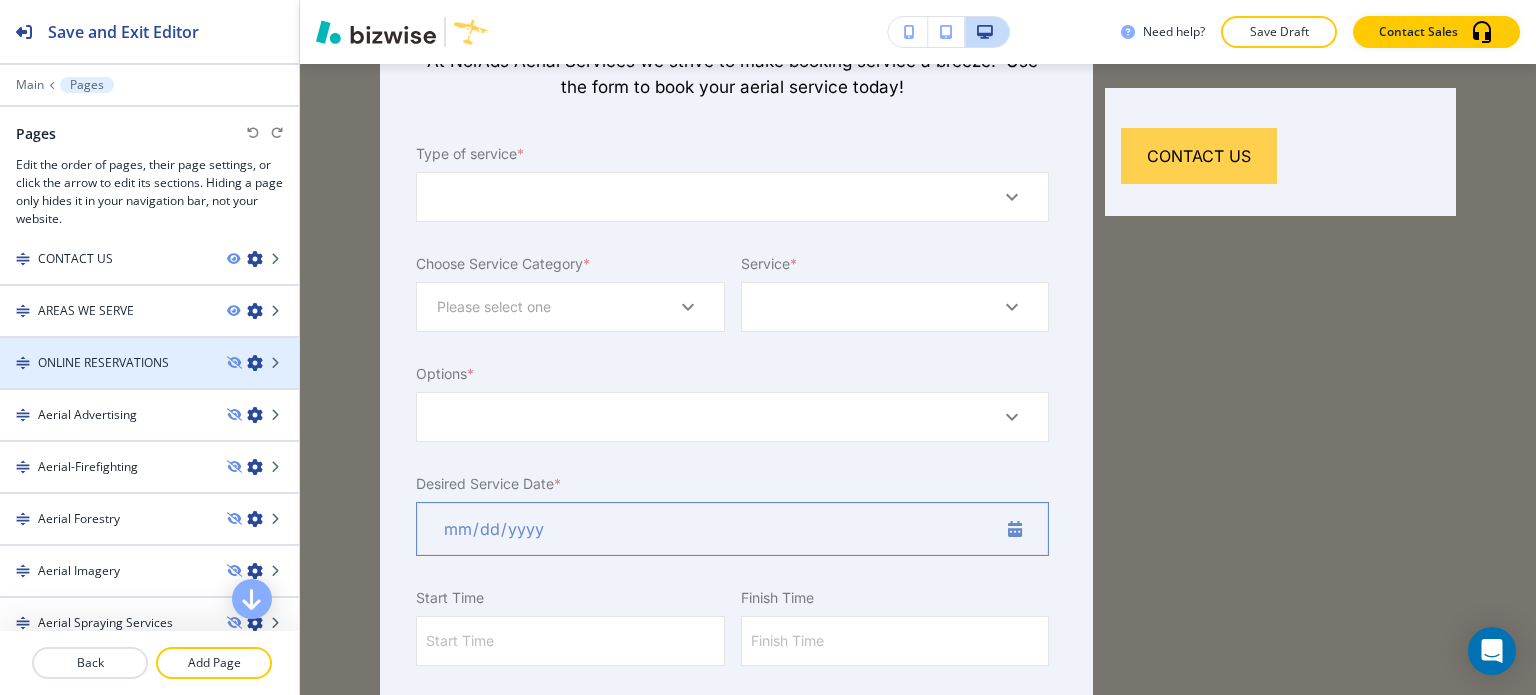 scroll, scrollTop: 700, scrollLeft: 0, axis: vertical 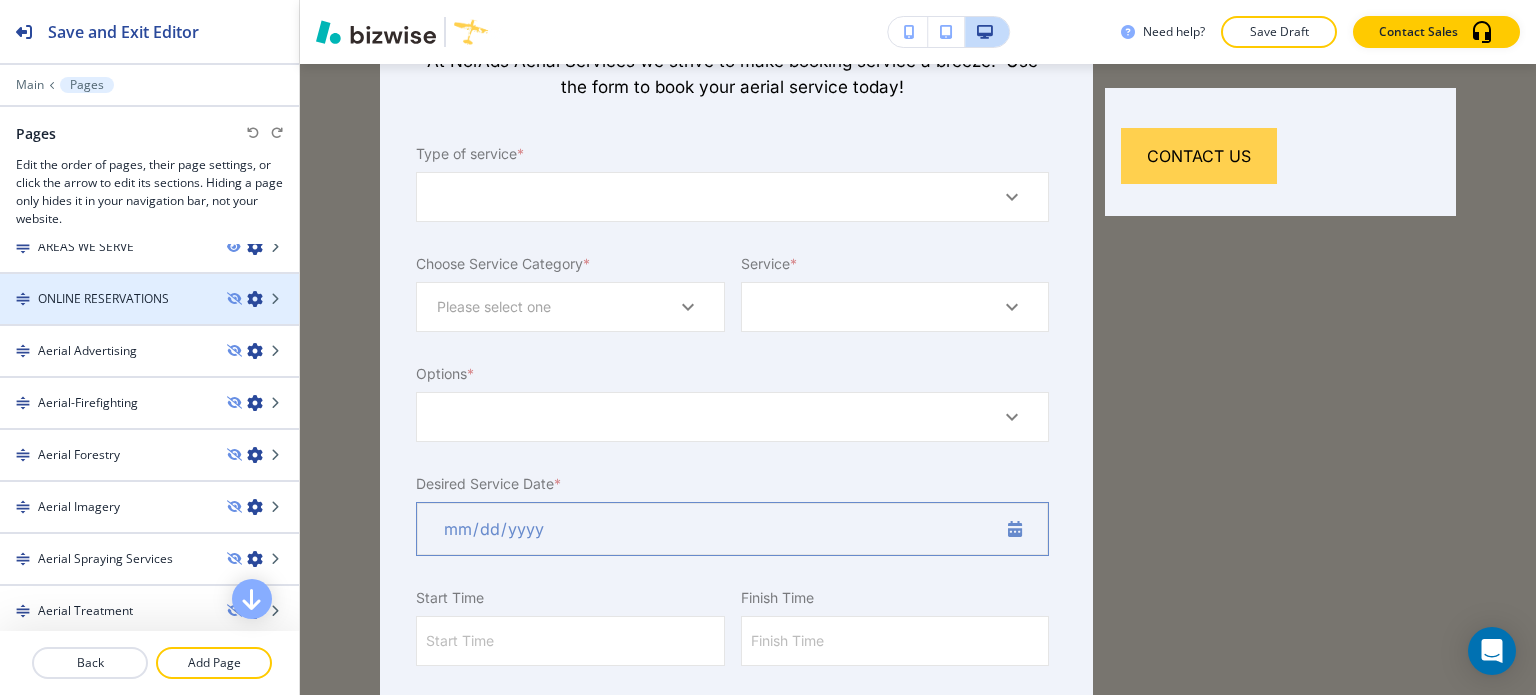 click at bounding box center (149, 316) 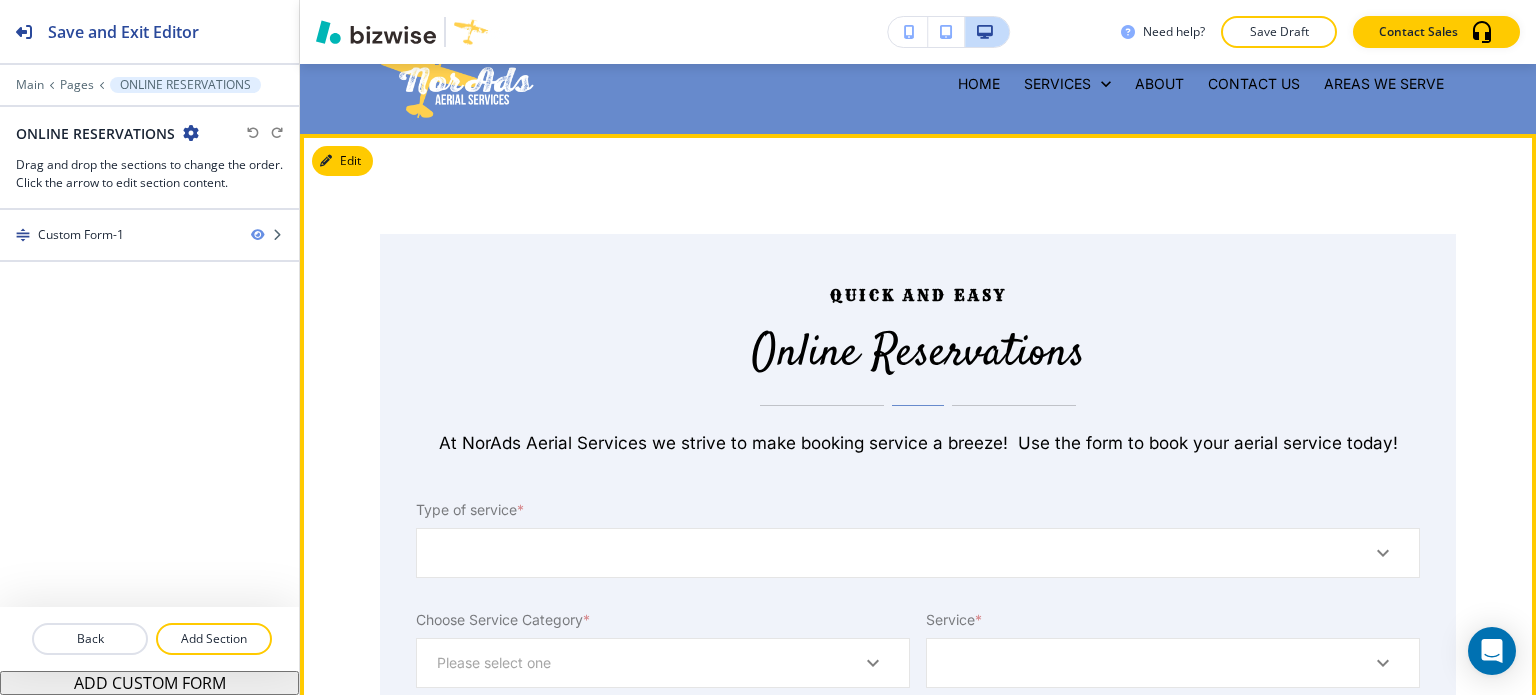 scroll, scrollTop: 0, scrollLeft: 0, axis: both 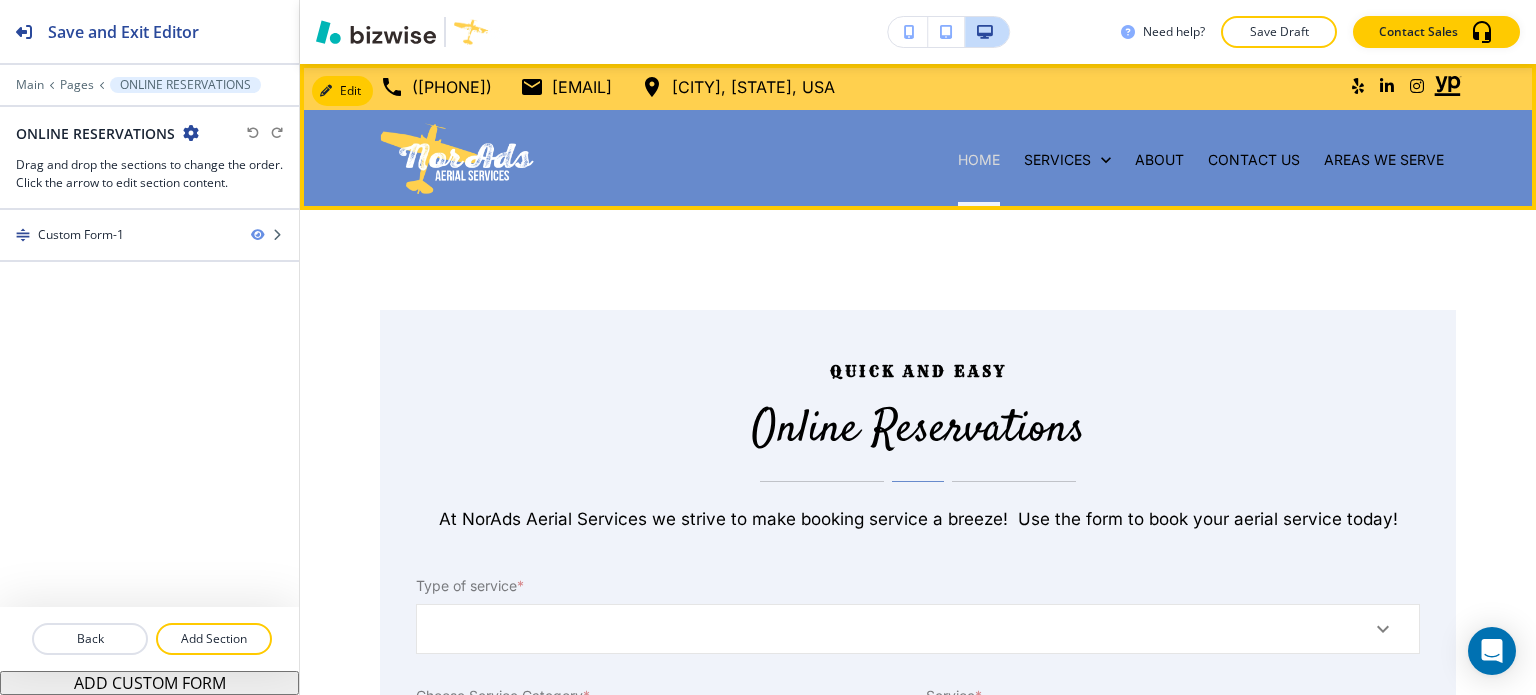 click on "Home" at bounding box center (979, 160) 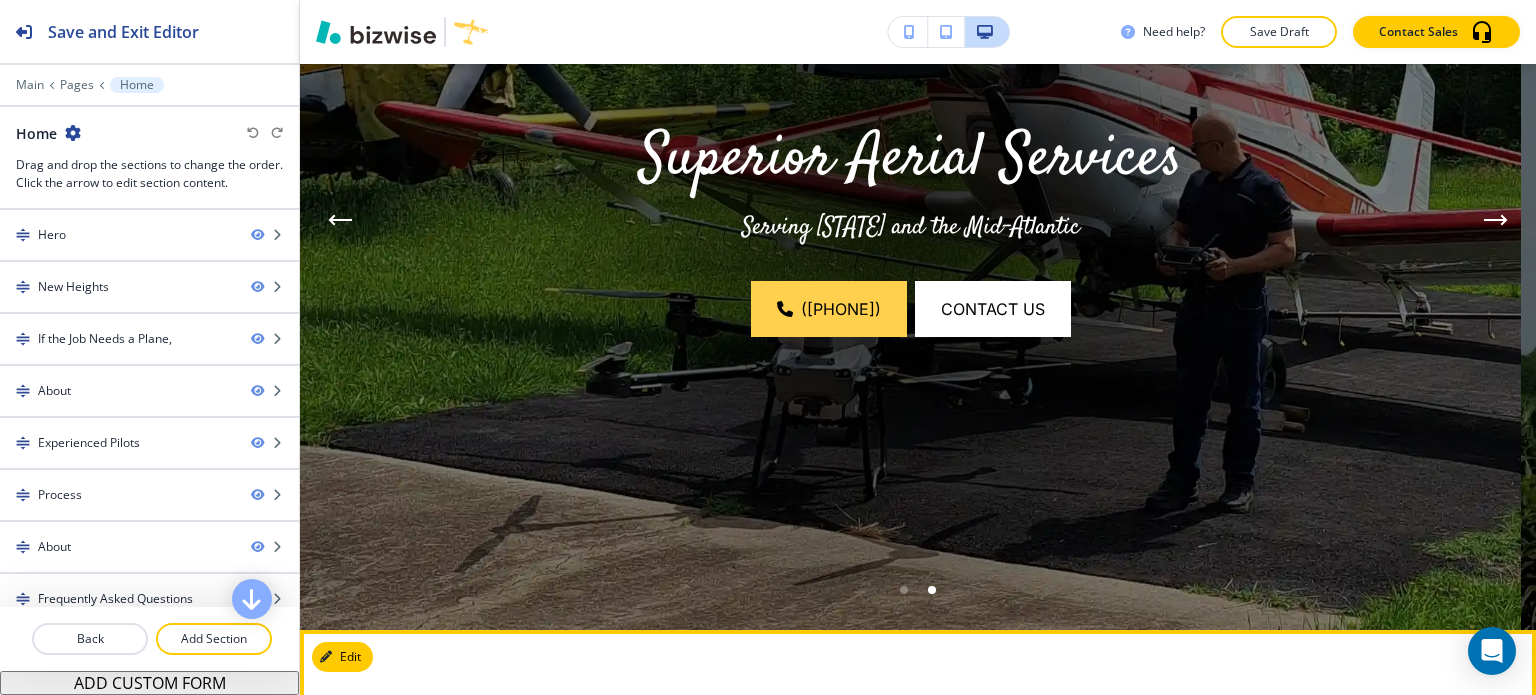 scroll, scrollTop: 0, scrollLeft: 0, axis: both 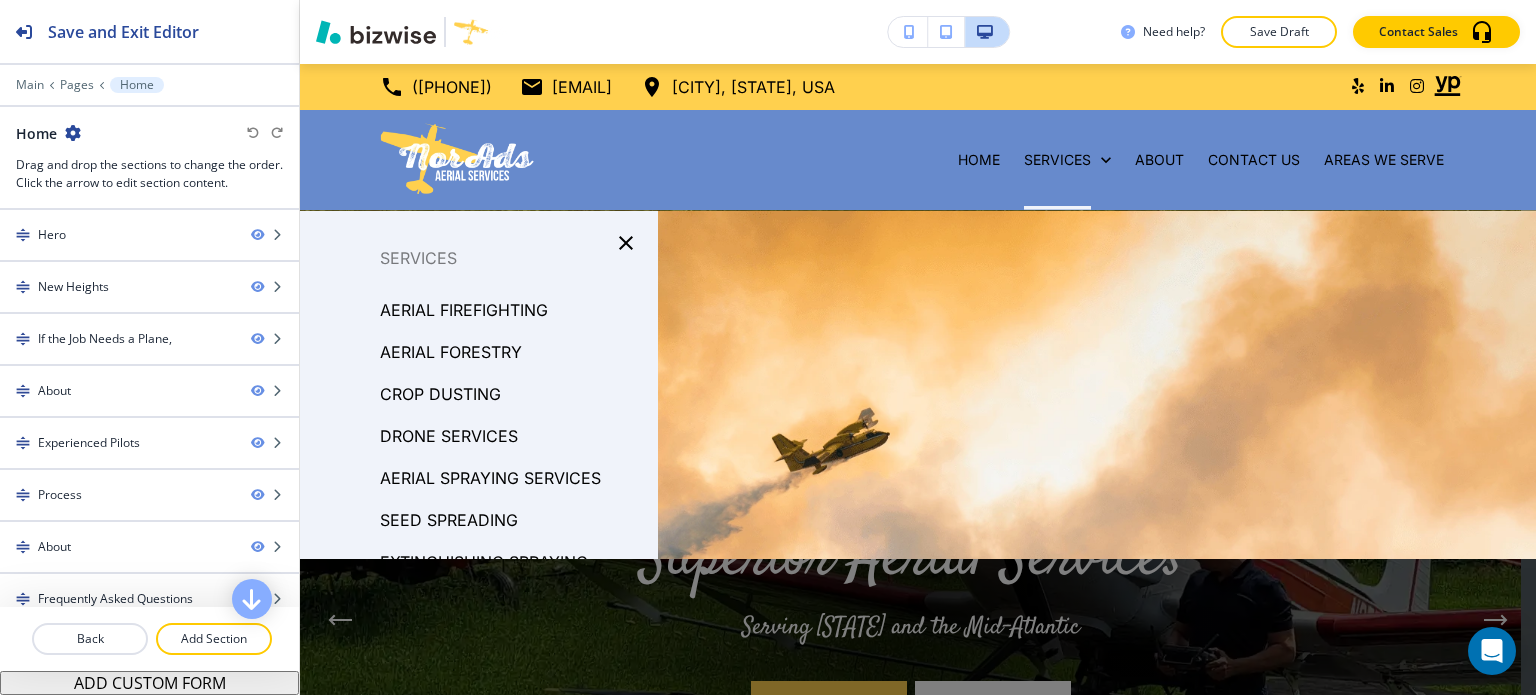 click on "AERIAL FIREFIGHTING" at bounding box center (464, 310) 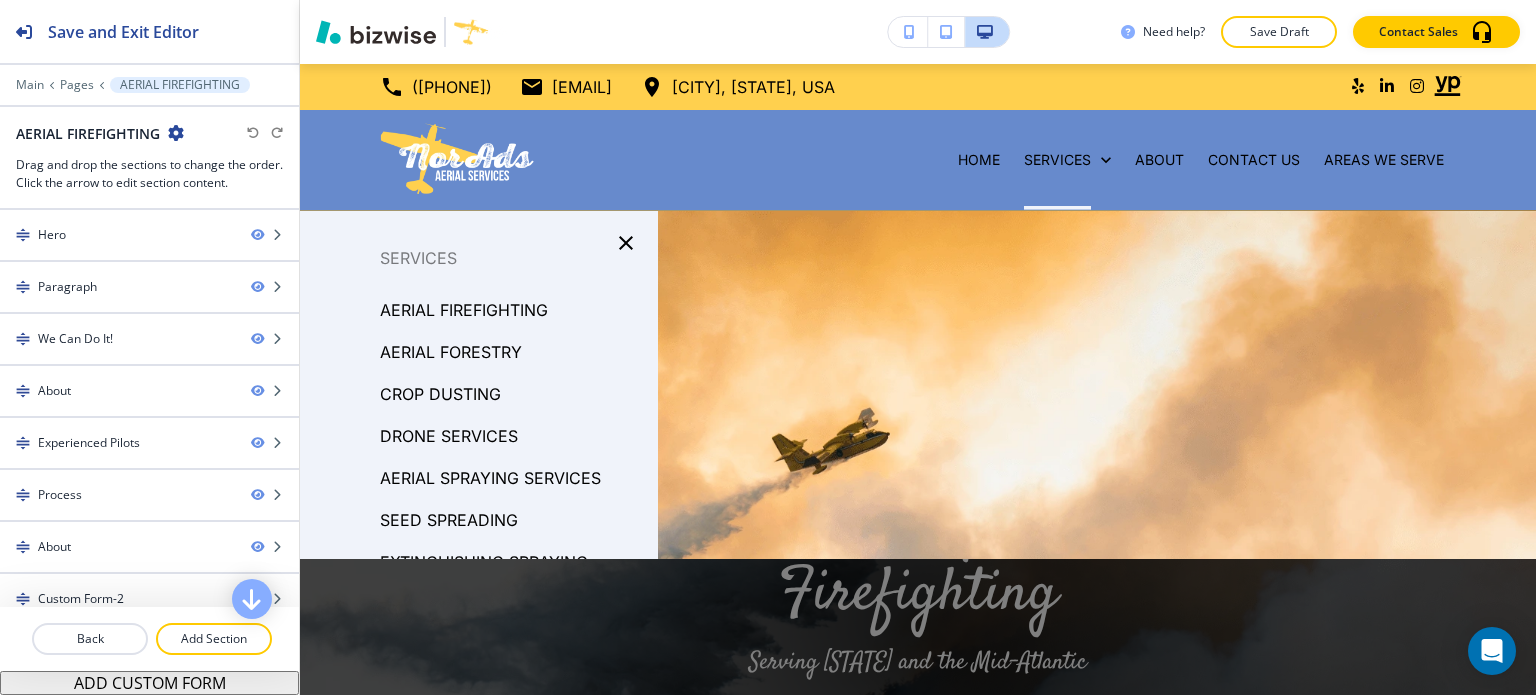 click on "AERIAL FORESTRY" at bounding box center [451, 352] 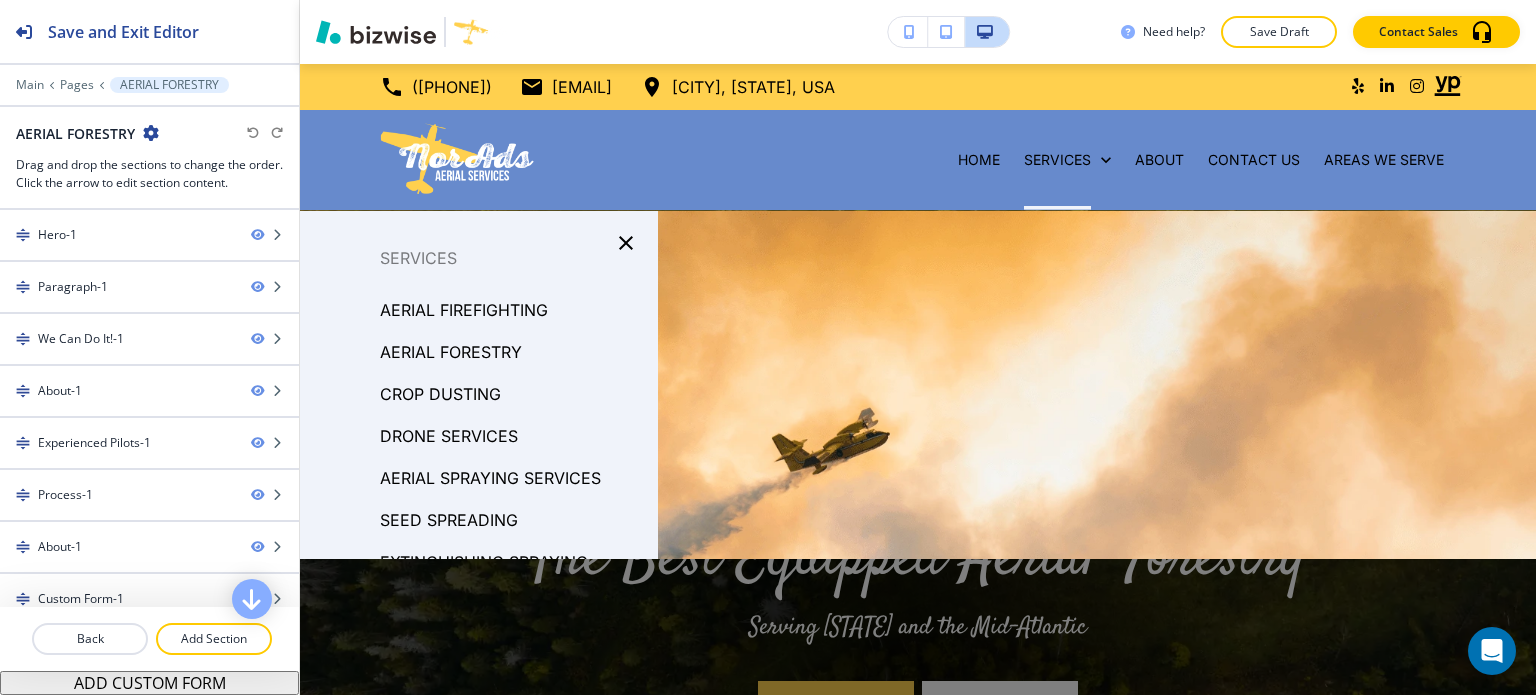 click on "CROP DUSTING" at bounding box center [440, 394] 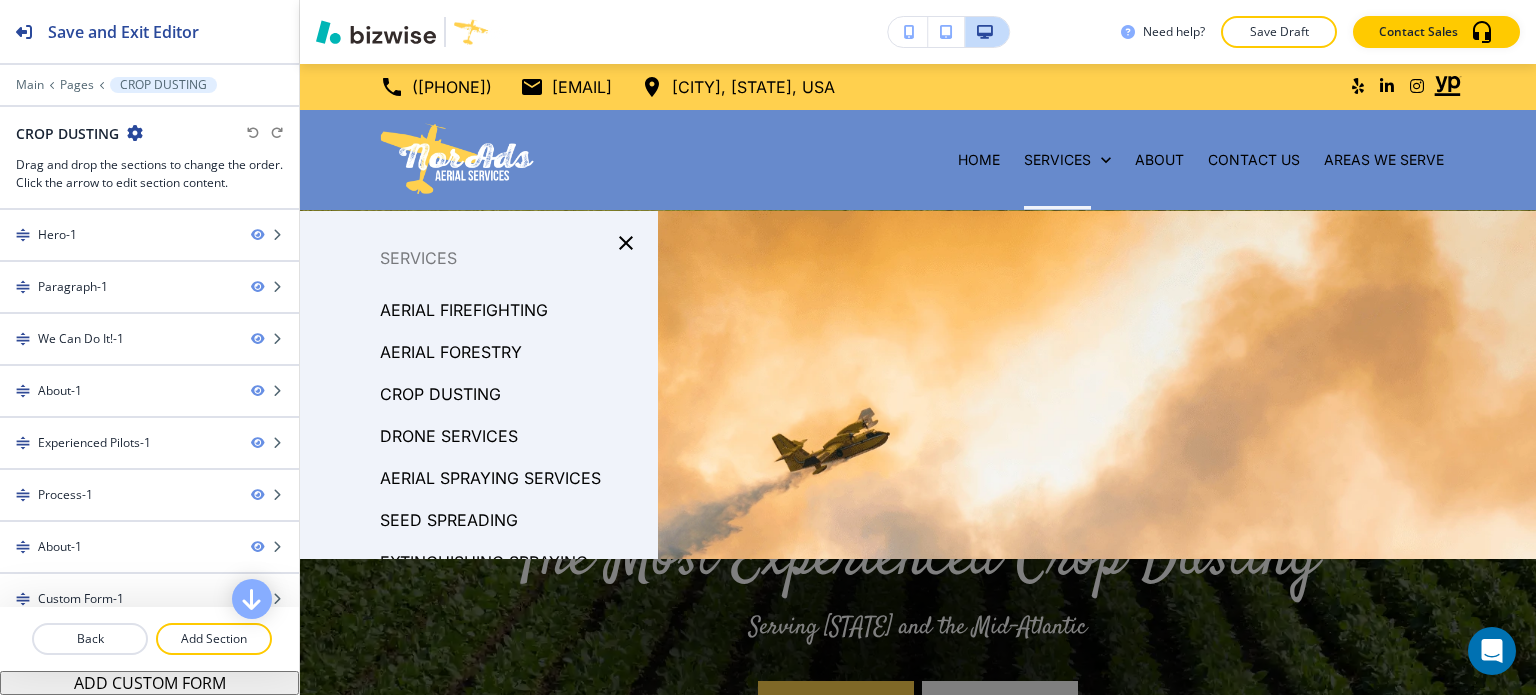 click on "DRONE SERVICES" at bounding box center [449, 436] 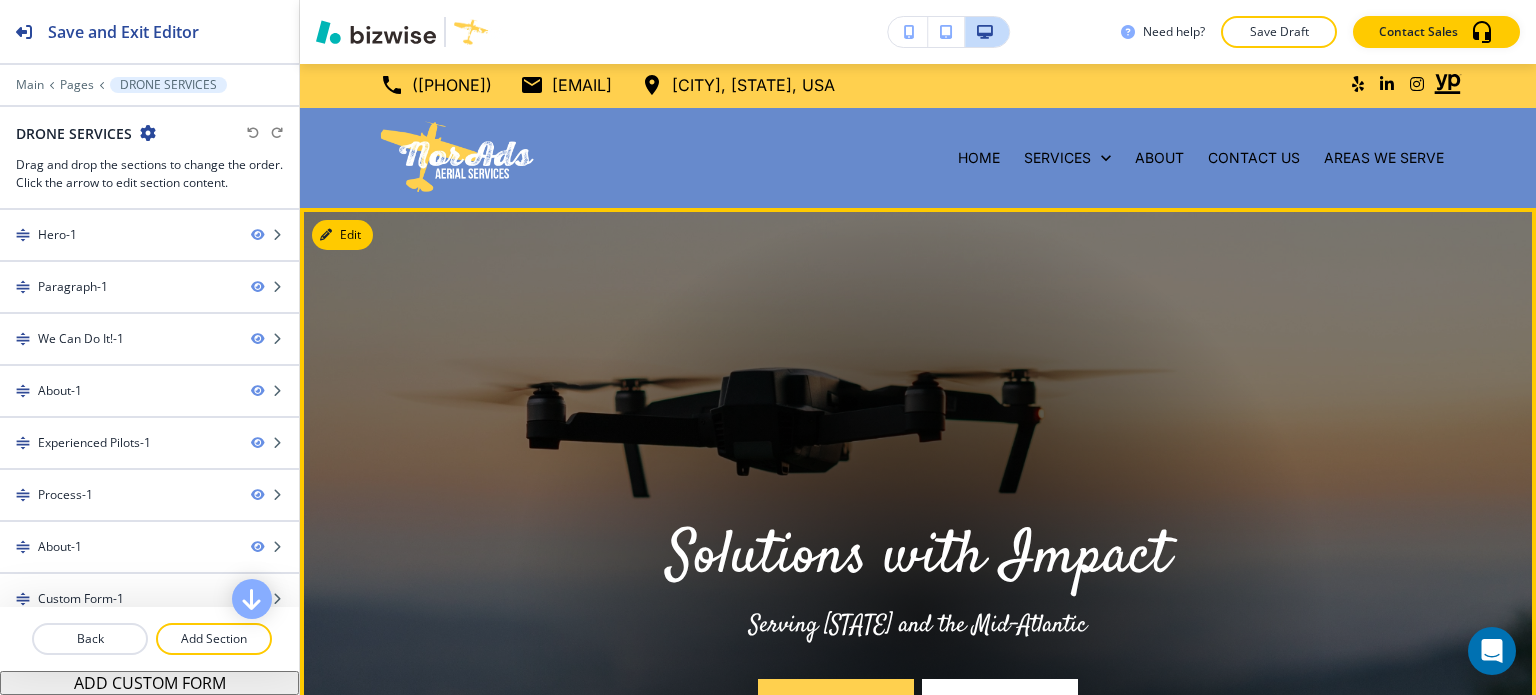 scroll, scrollTop: 0, scrollLeft: 0, axis: both 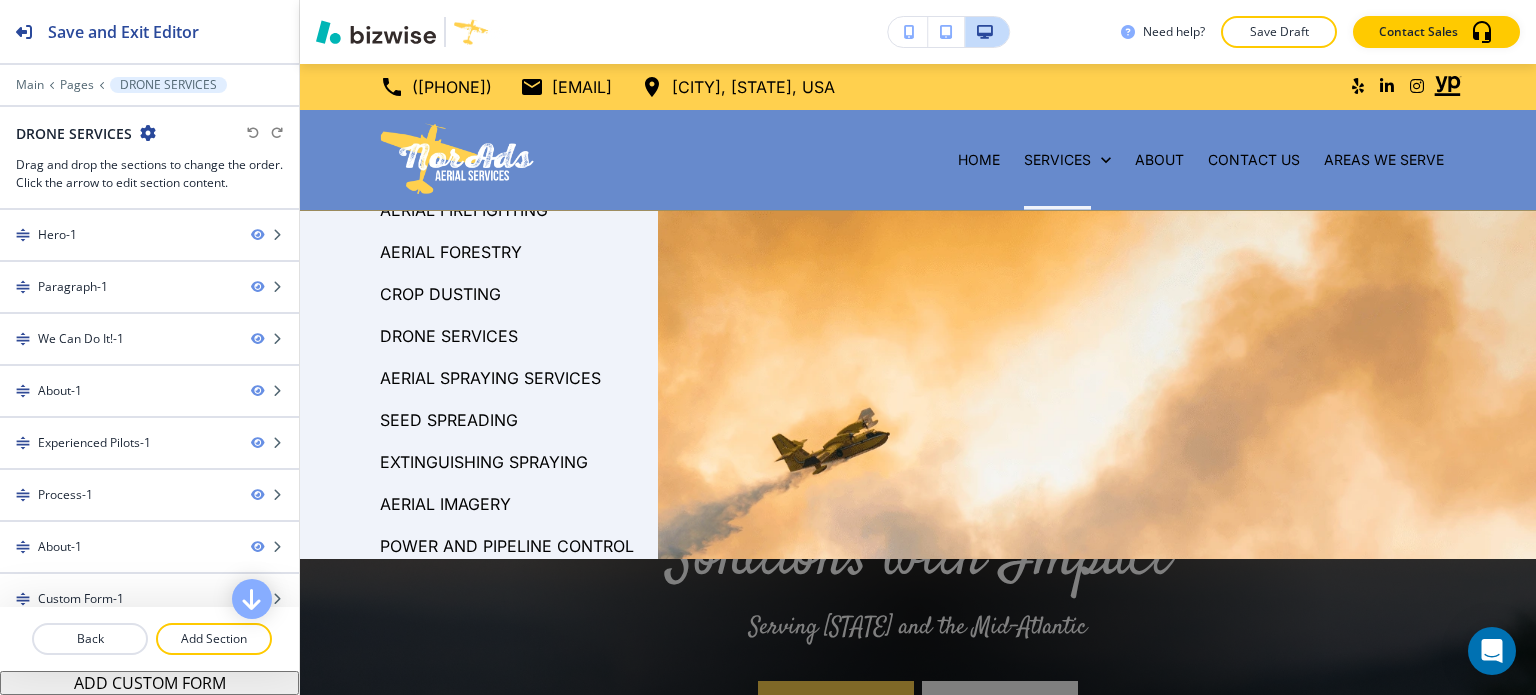 click on "AERIAL SPRAYING SERVICES" at bounding box center (490, 378) 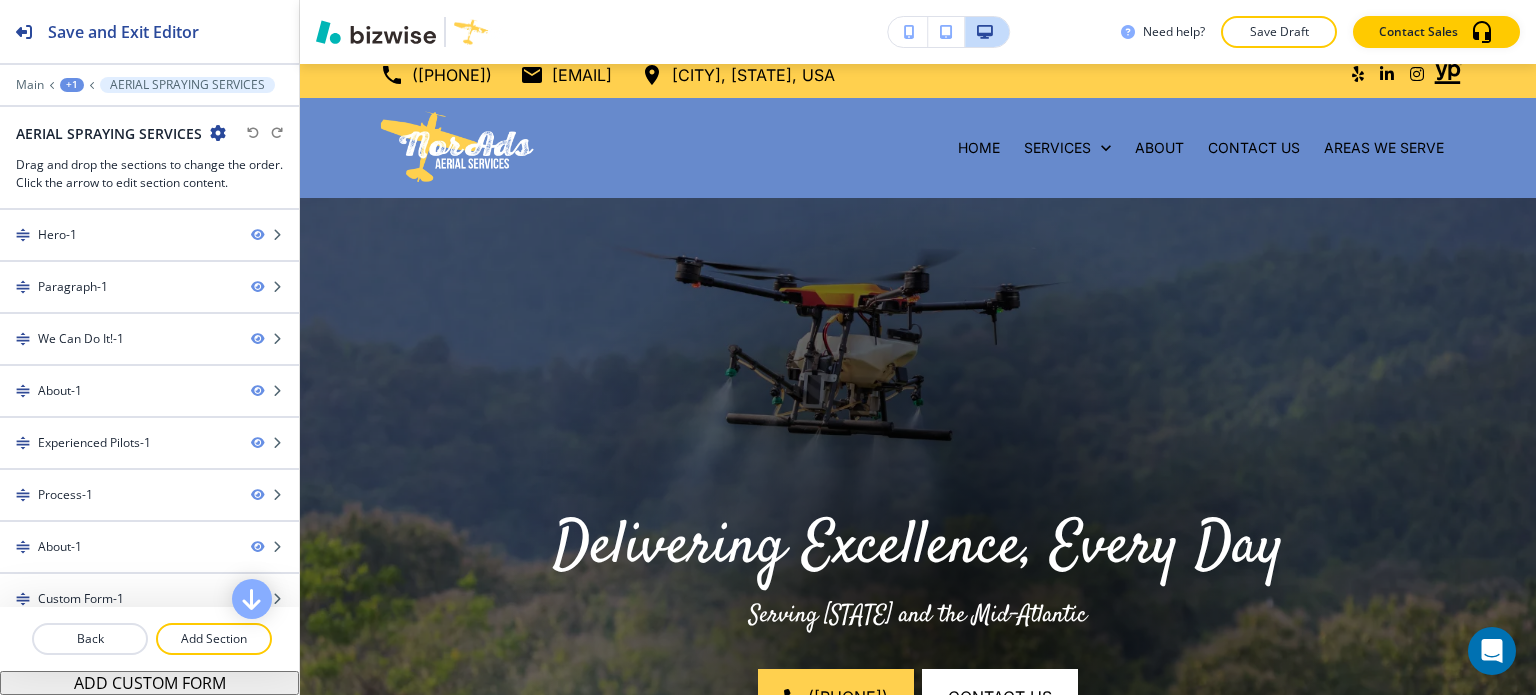 scroll, scrollTop: 0, scrollLeft: 0, axis: both 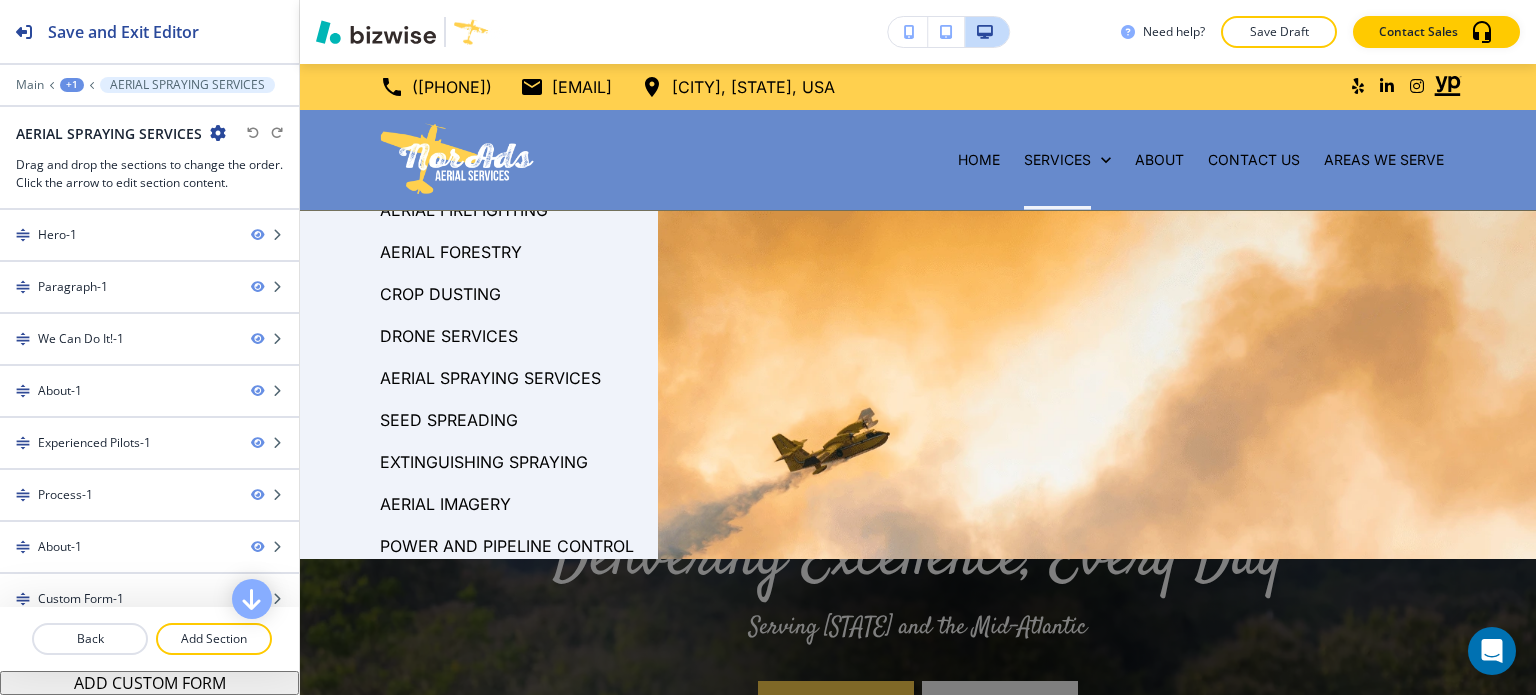 click on "SEED SPREADING" at bounding box center [449, 420] 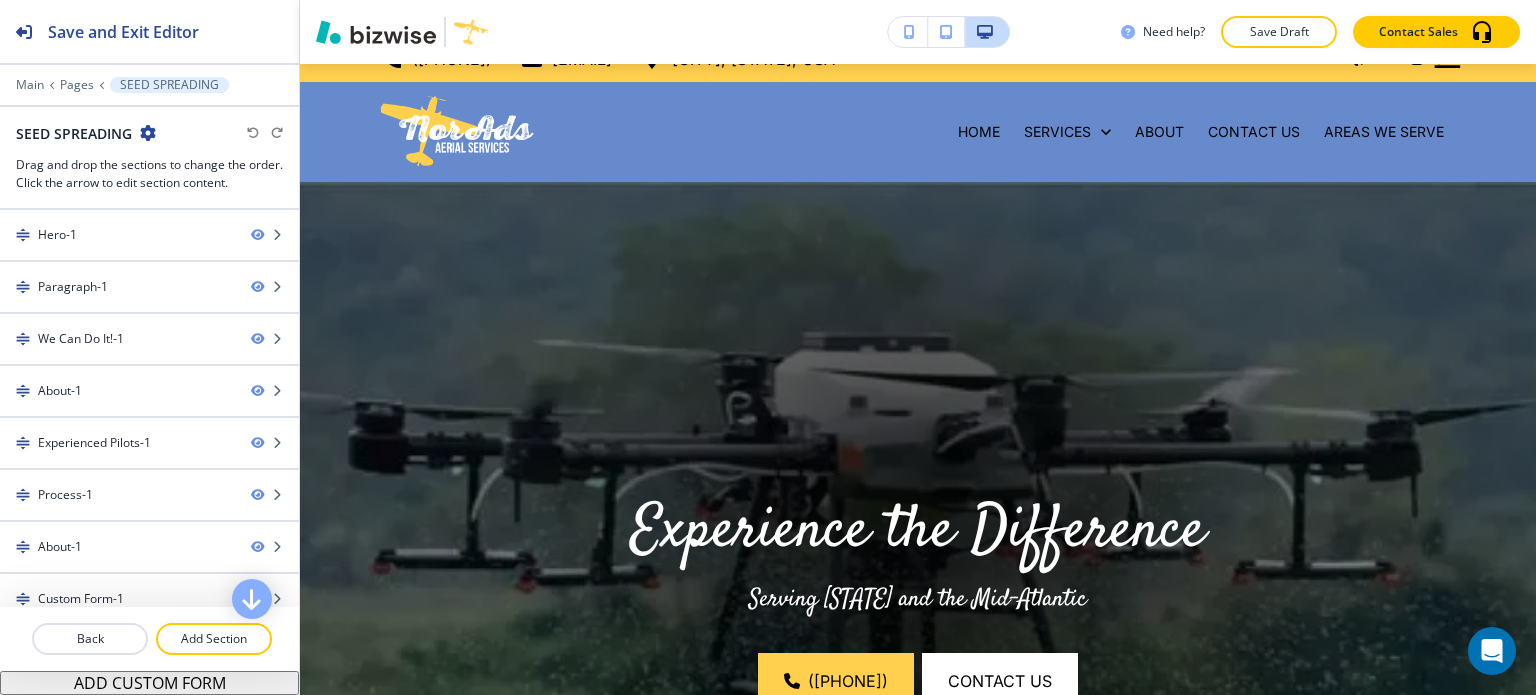 scroll, scrollTop: 0, scrollLeft: 0, axis: both 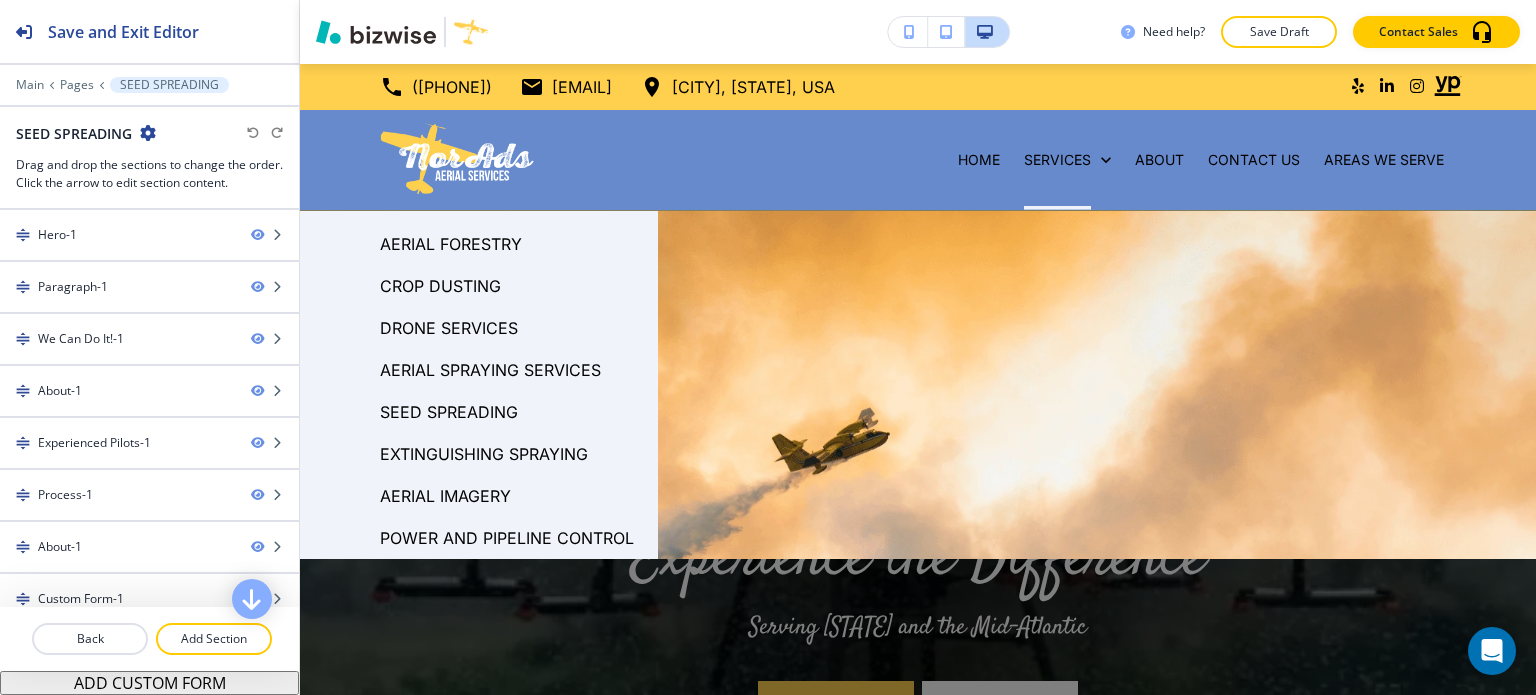 click on "POWER AND PIPELINE CONTROL" at bounding box center (507, 538) 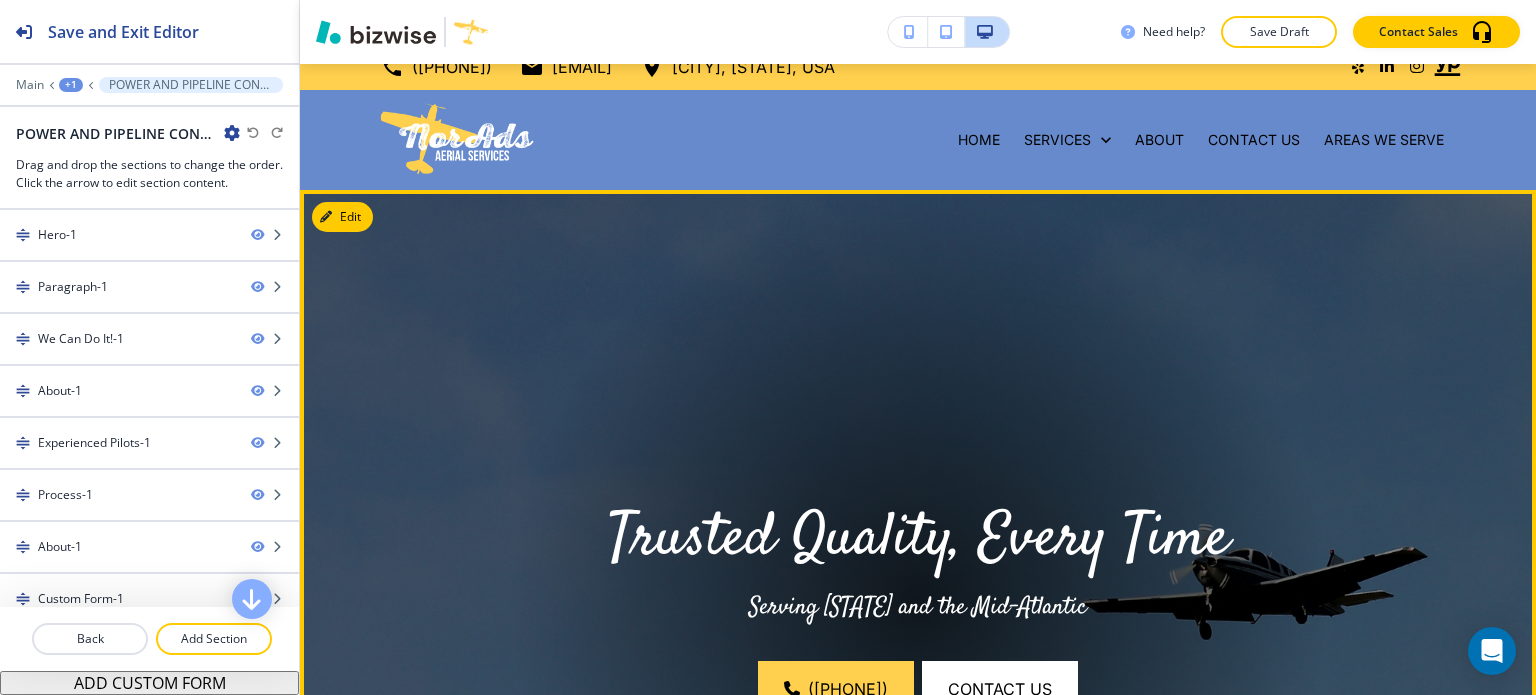 scroll, scrollTop: 0, scrollLeft: 0, axis: both 